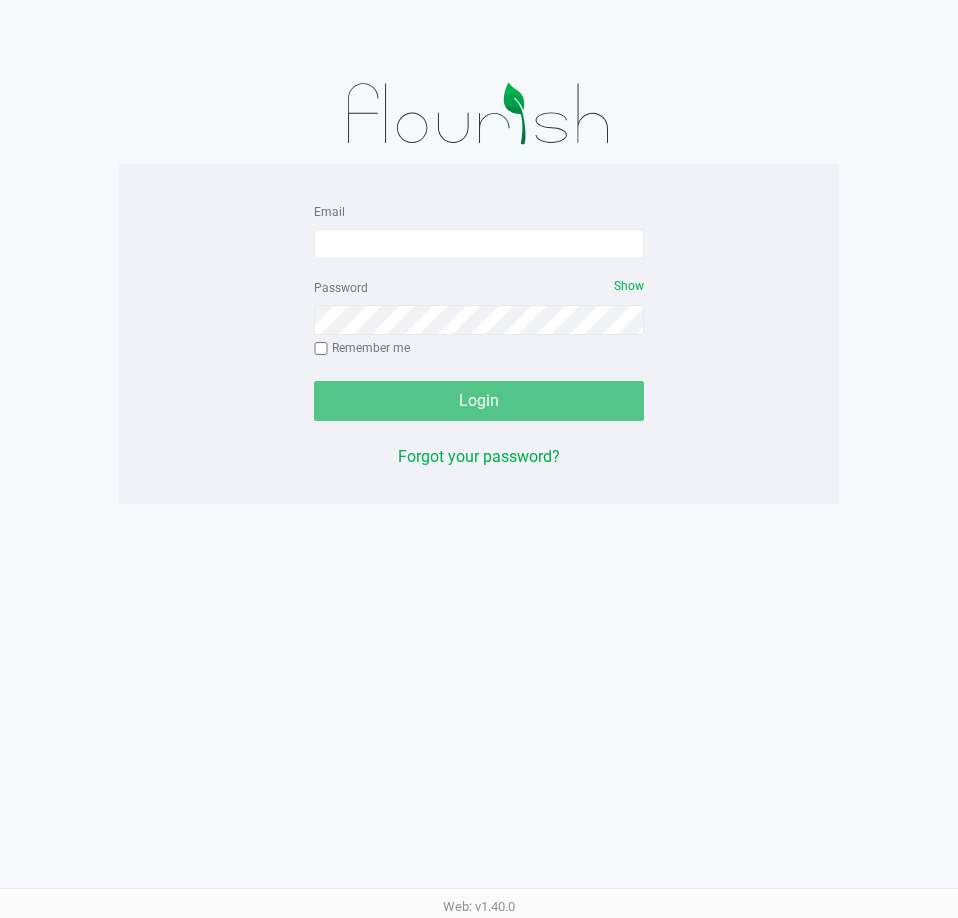 scroll, scrollTop: 0, scrollLeft: 0, axis: both 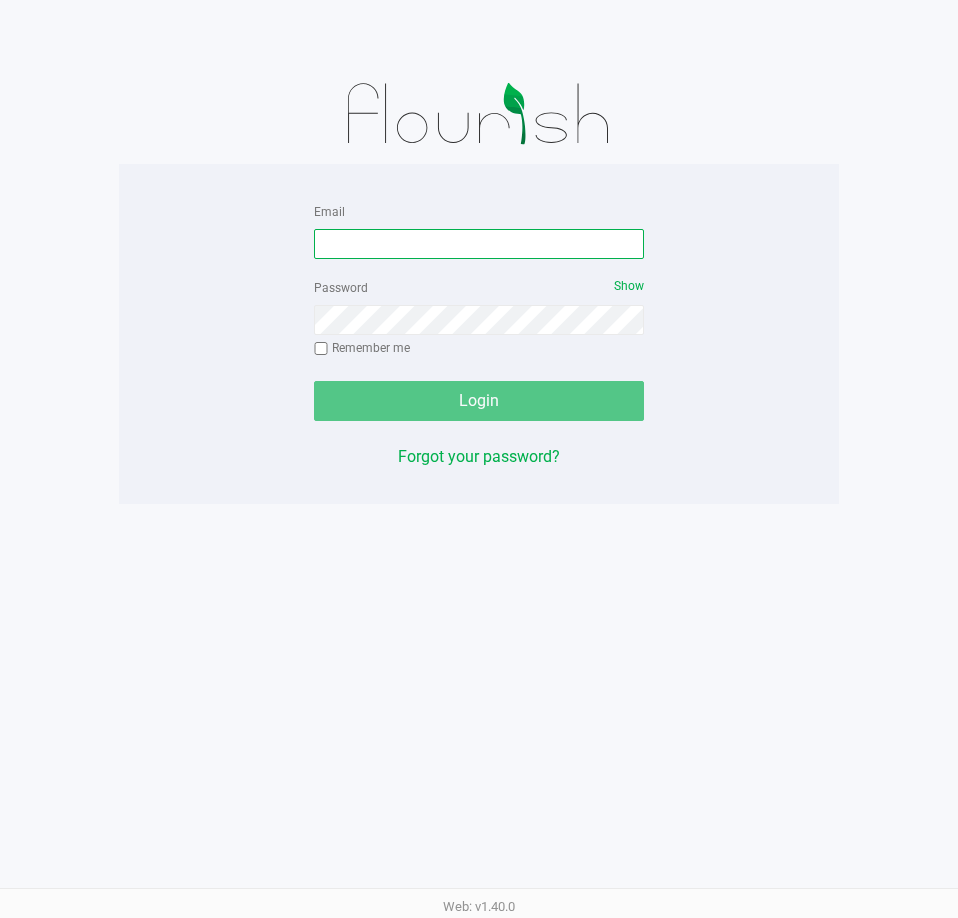 click on "Email" at bounding box center (479, 244) 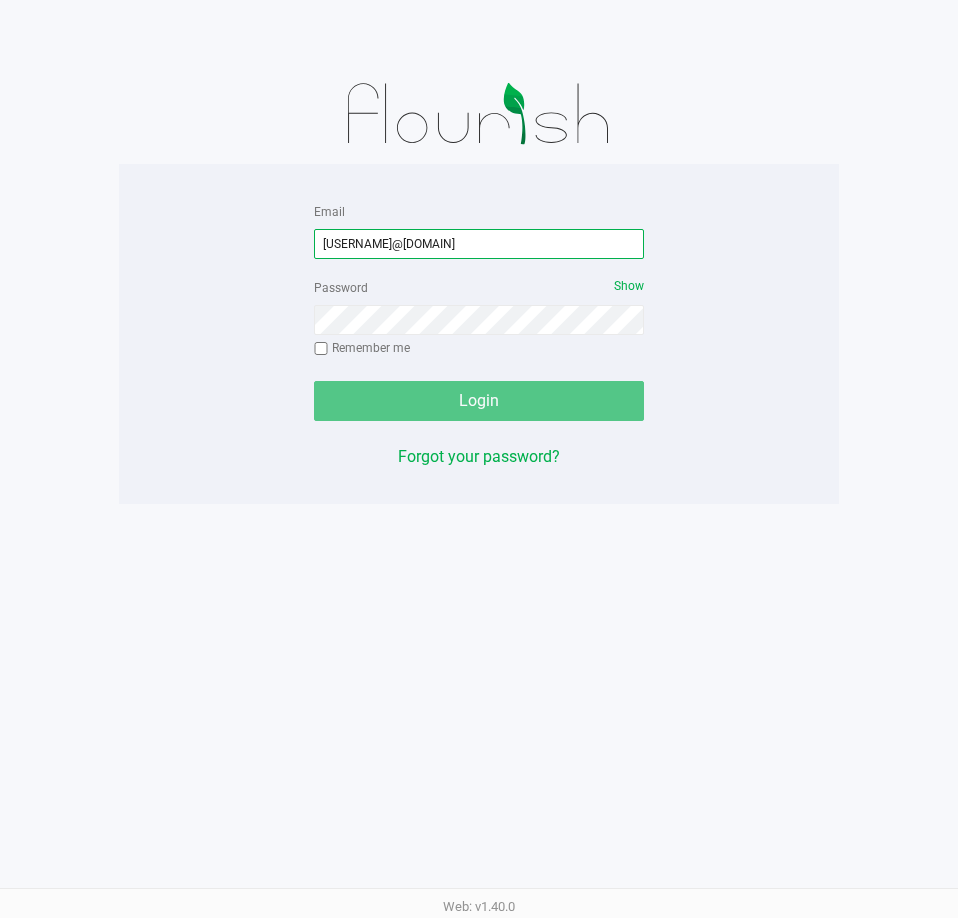 type on "[USERNAME]@[DOMAIN]" 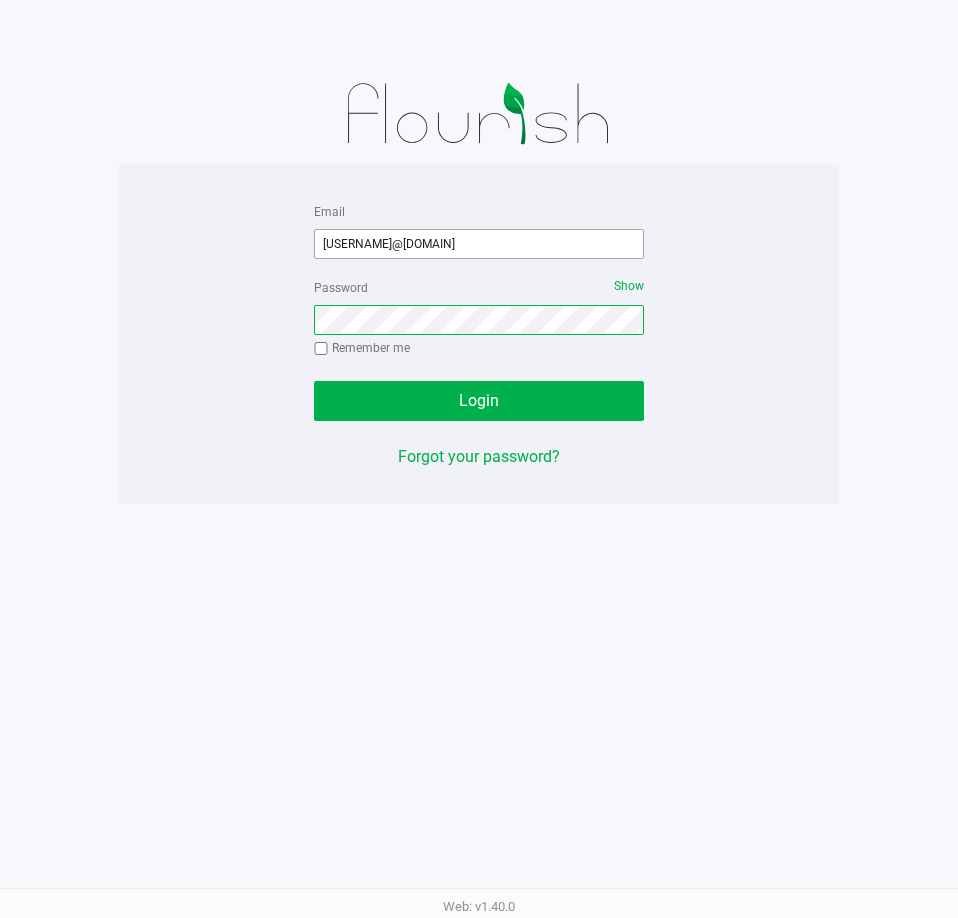click on "Login" 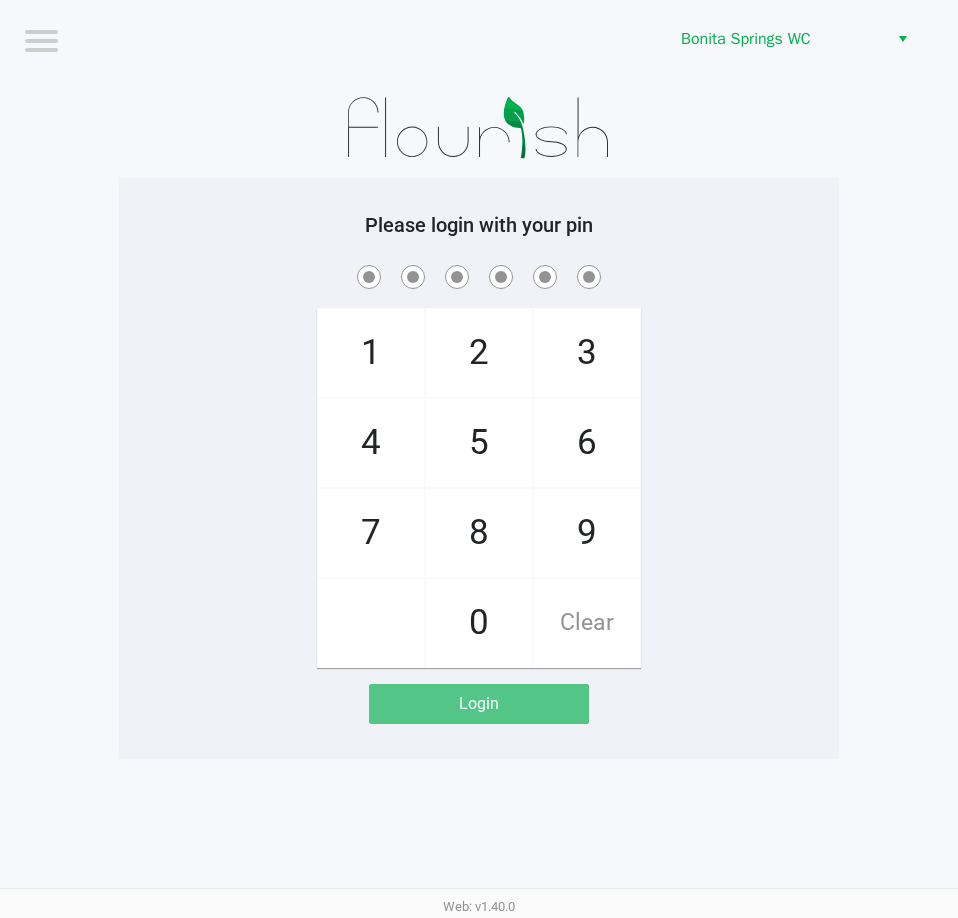 click on "Please login with your pin  1   4   7       2   5   8   0   3   6   9   Clear   Login" 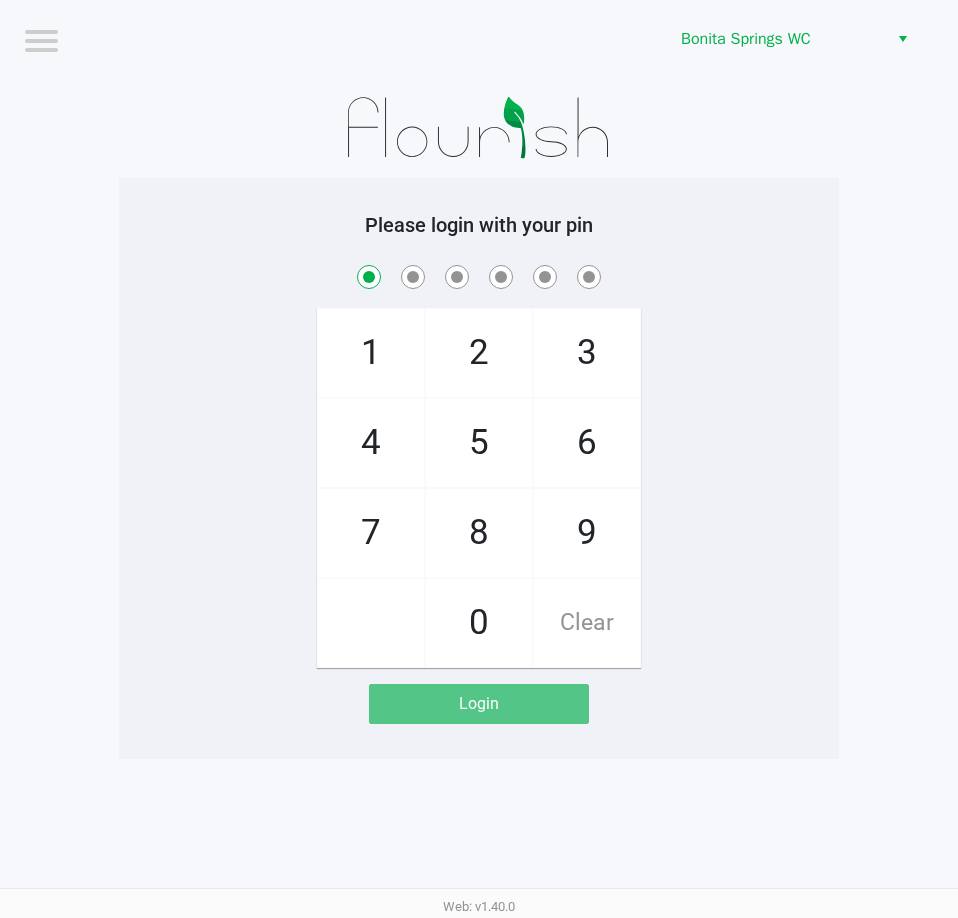 checkbox on "true" 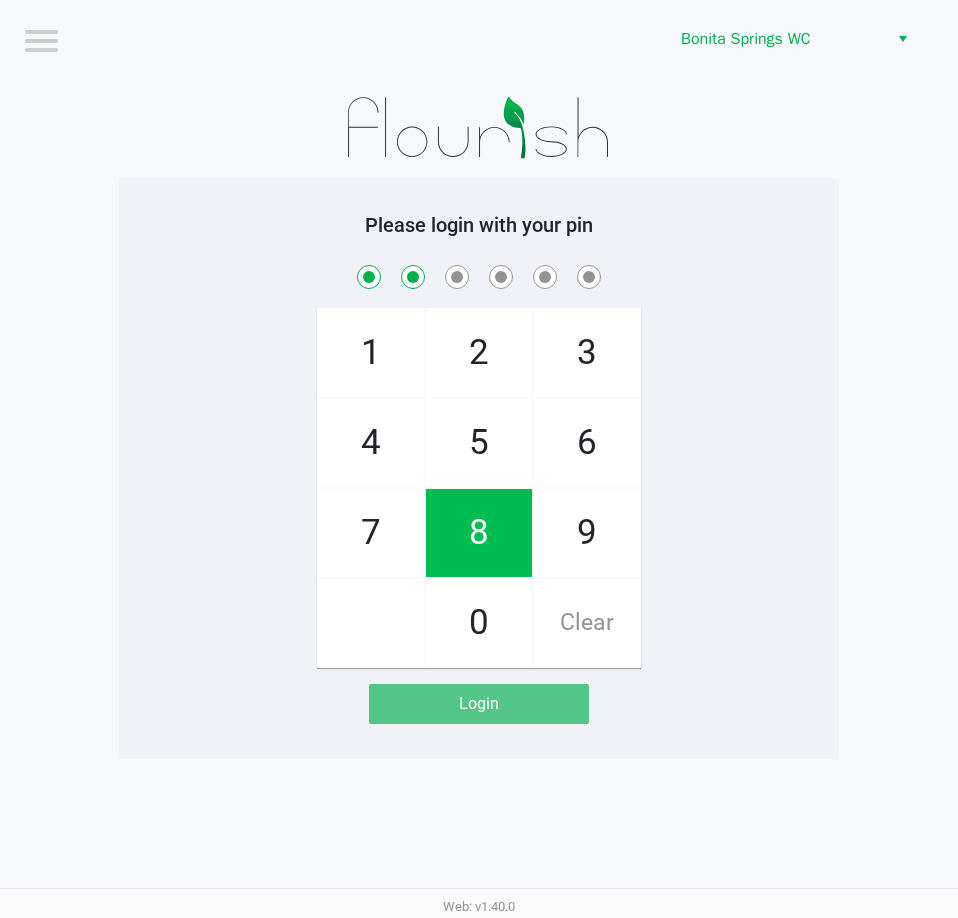 checkbox on "true" 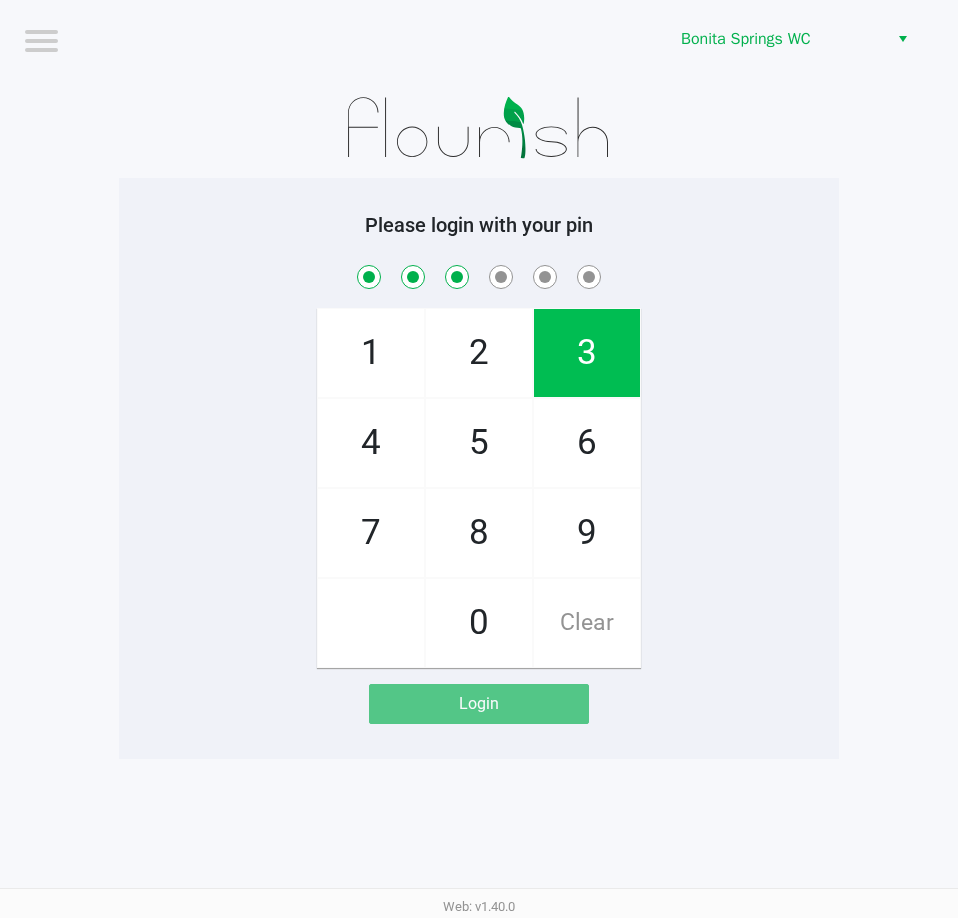 checkbox on "true" 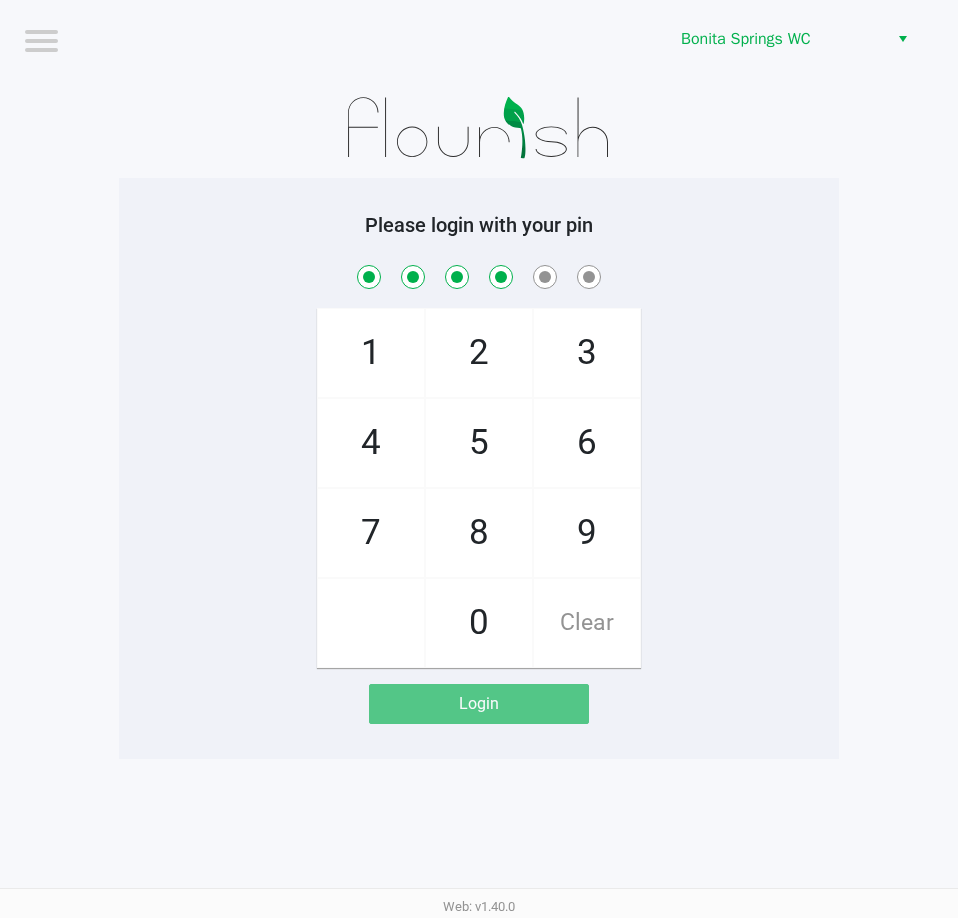 checkbox on "true" 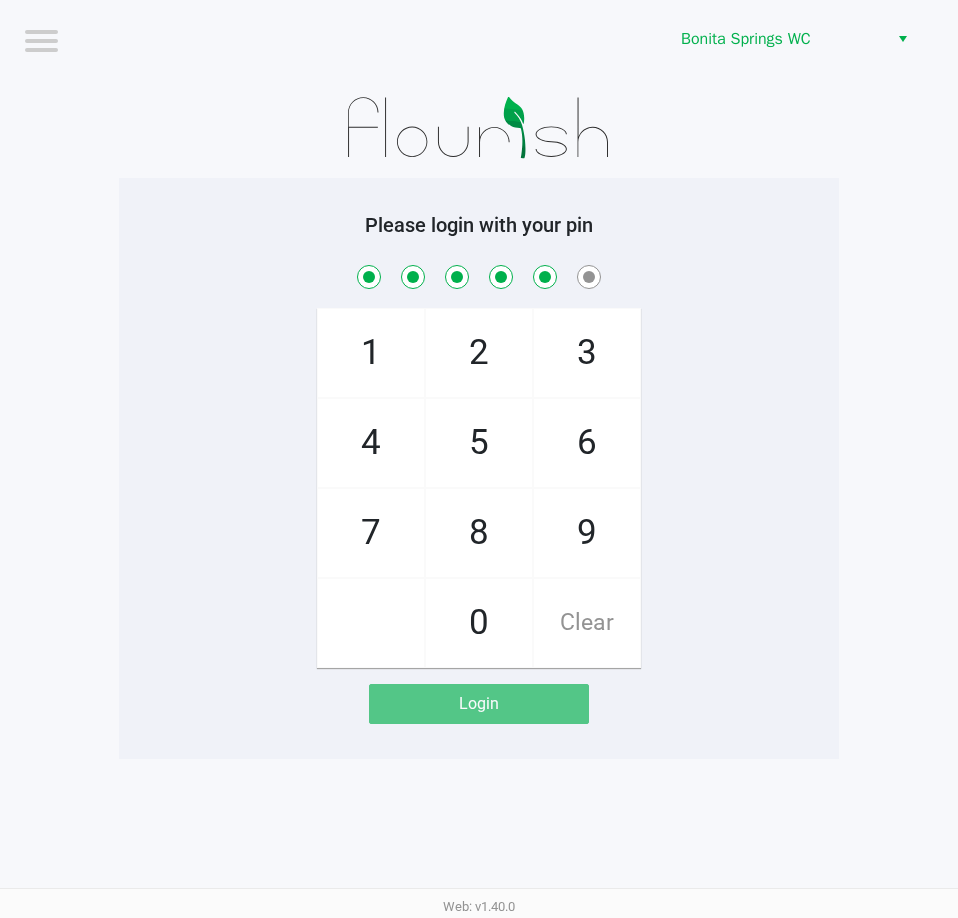 checkbox on "true" 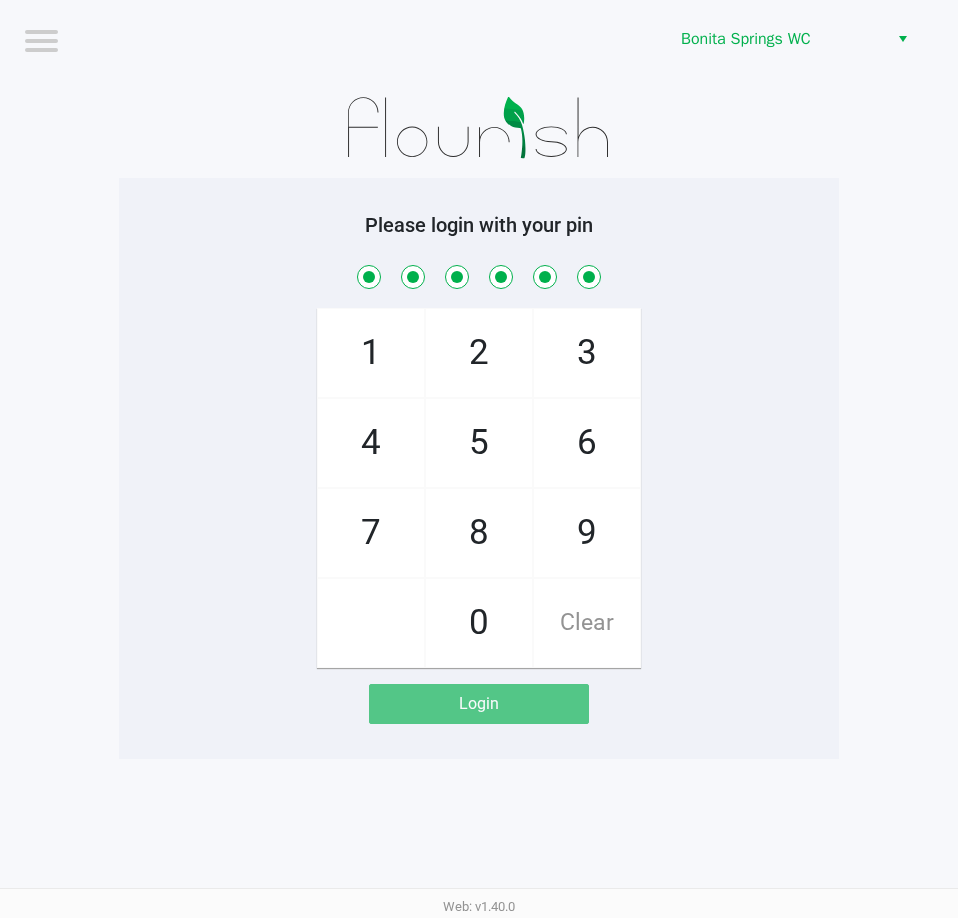 checkbox on "true" 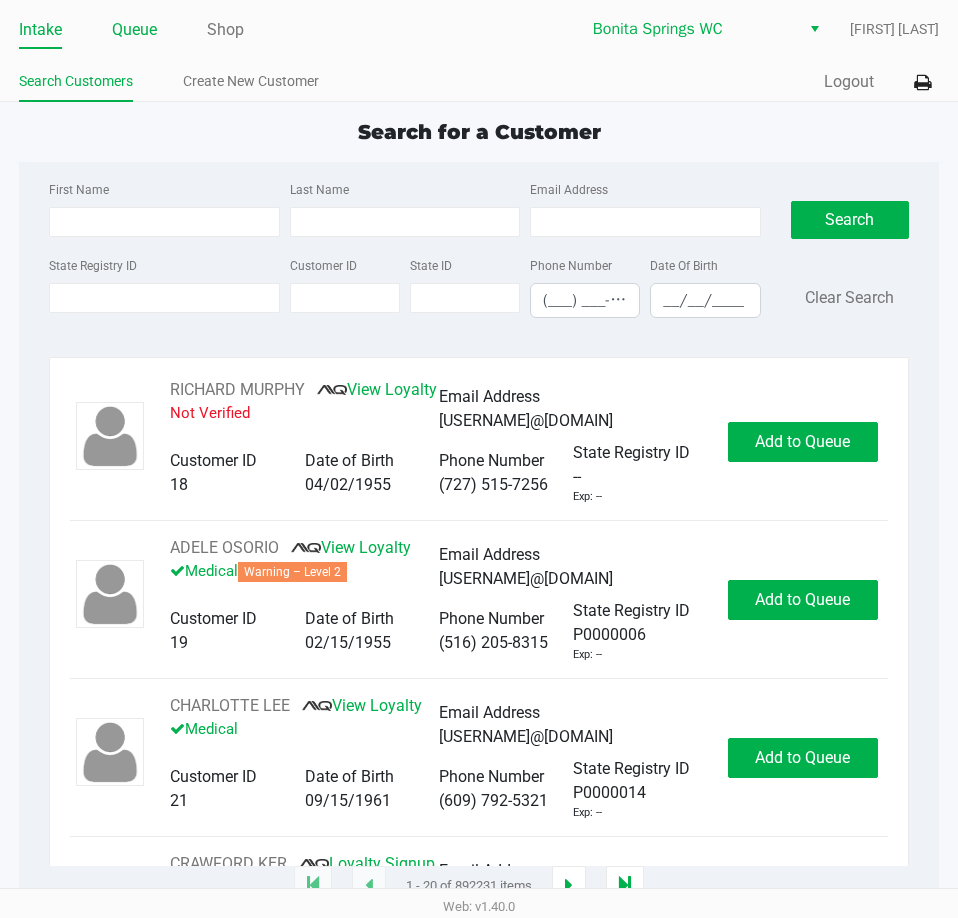 click on "Queue" 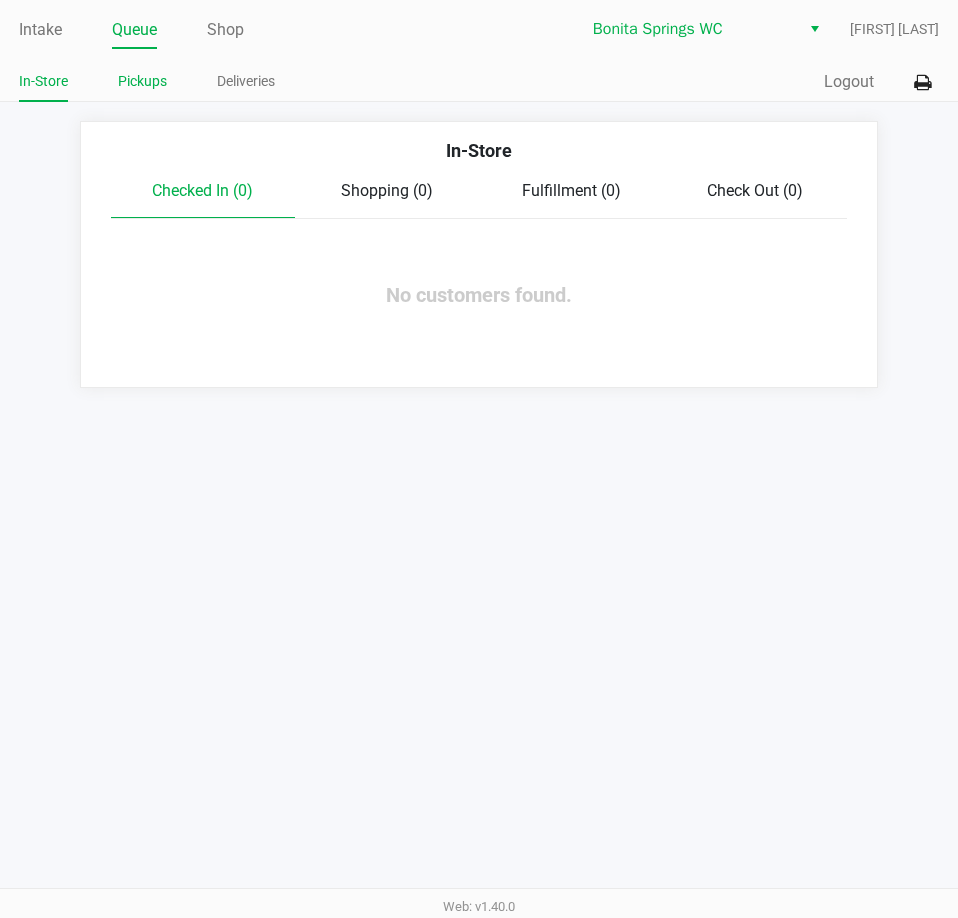 click on "Pickups" 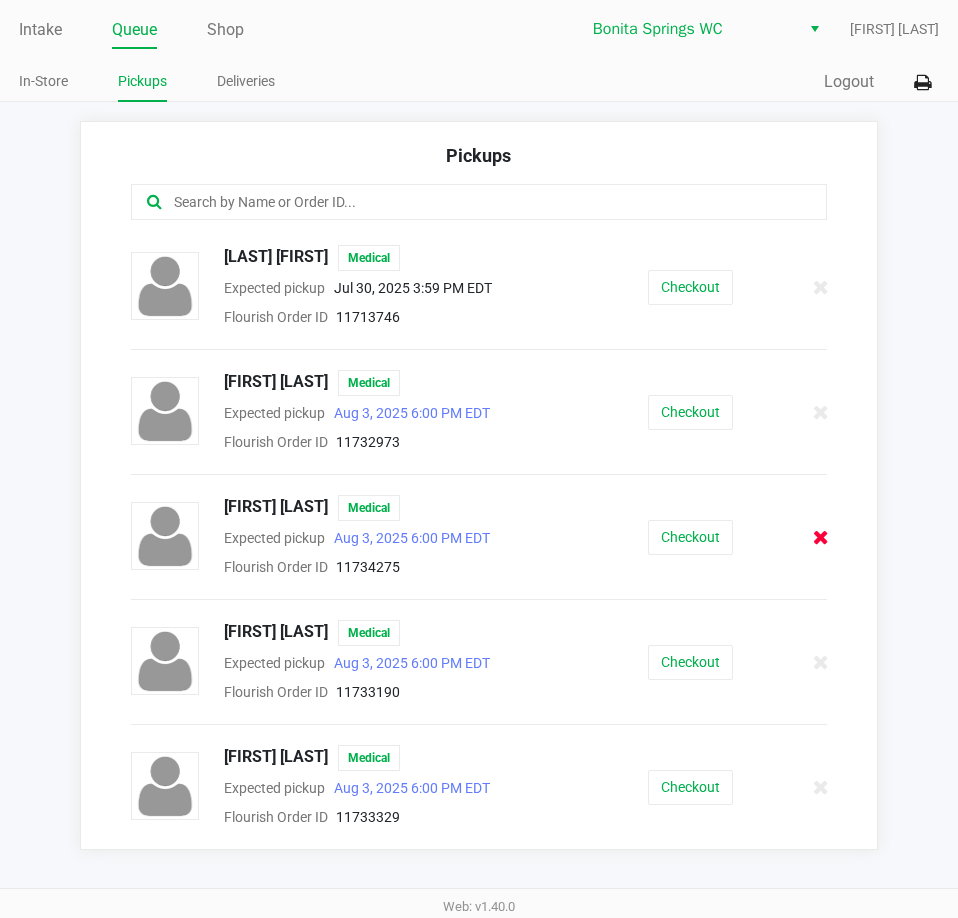 click 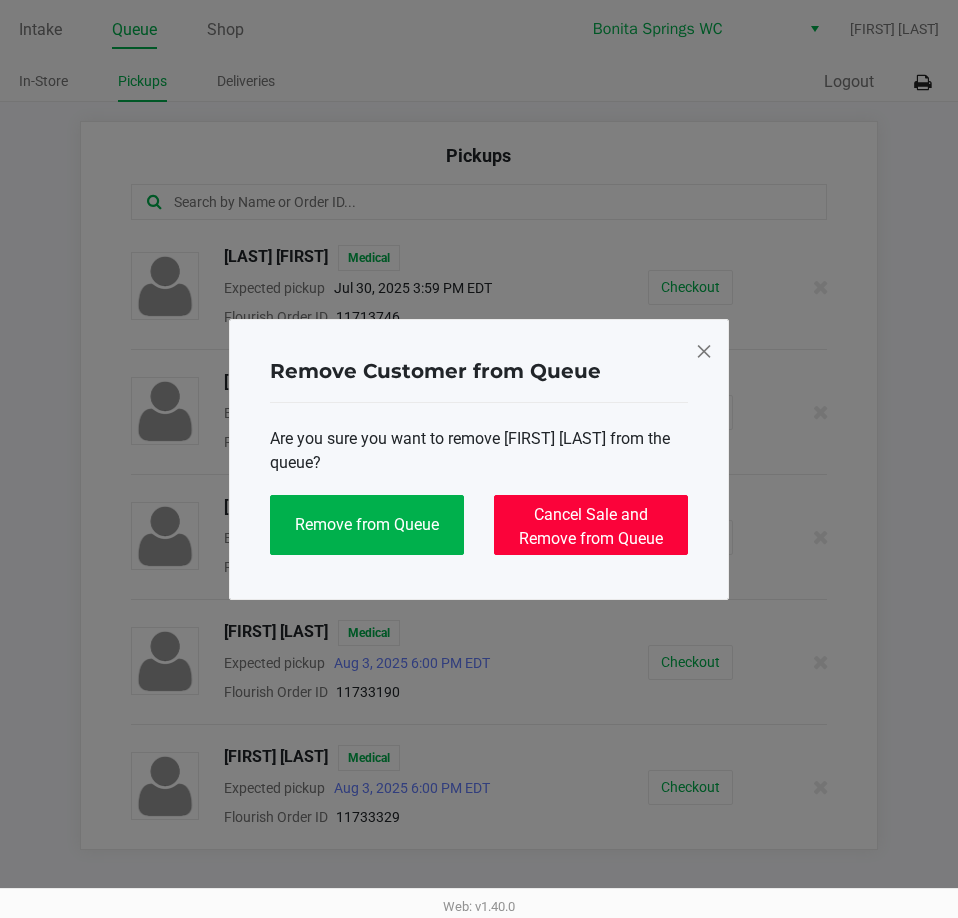 click on "Cancel Sale and Remove from Queue" 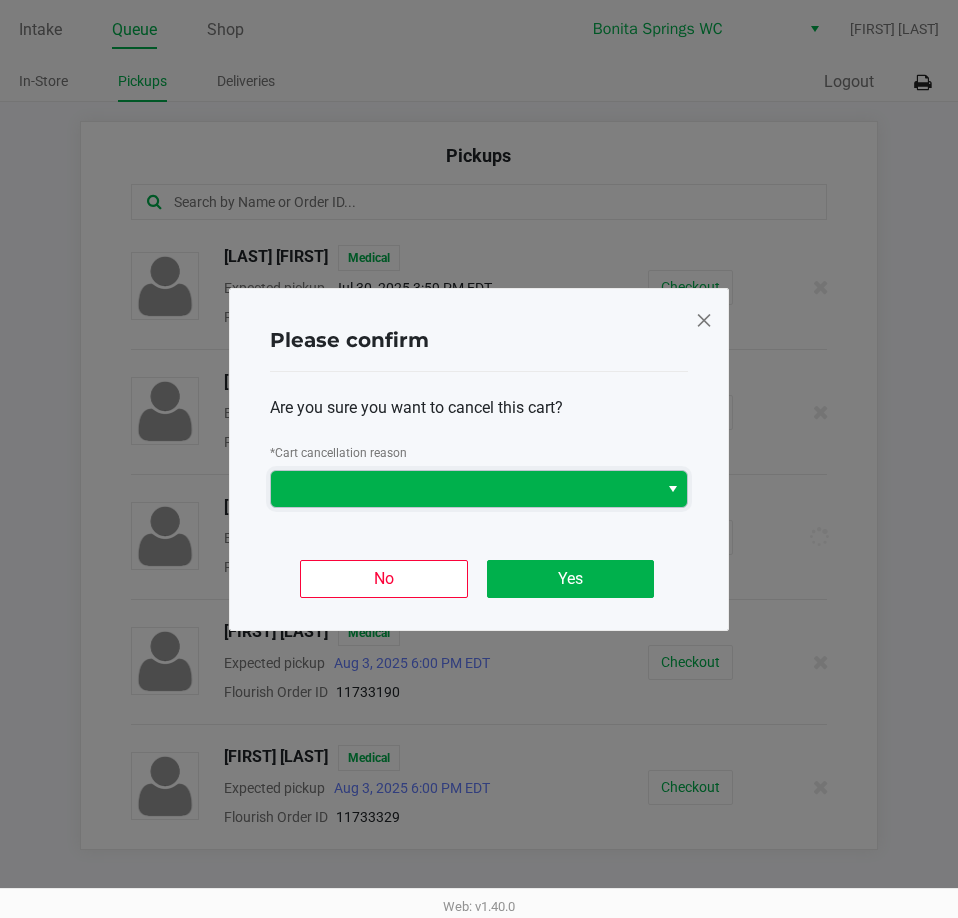click at bounding box center (464, 489) 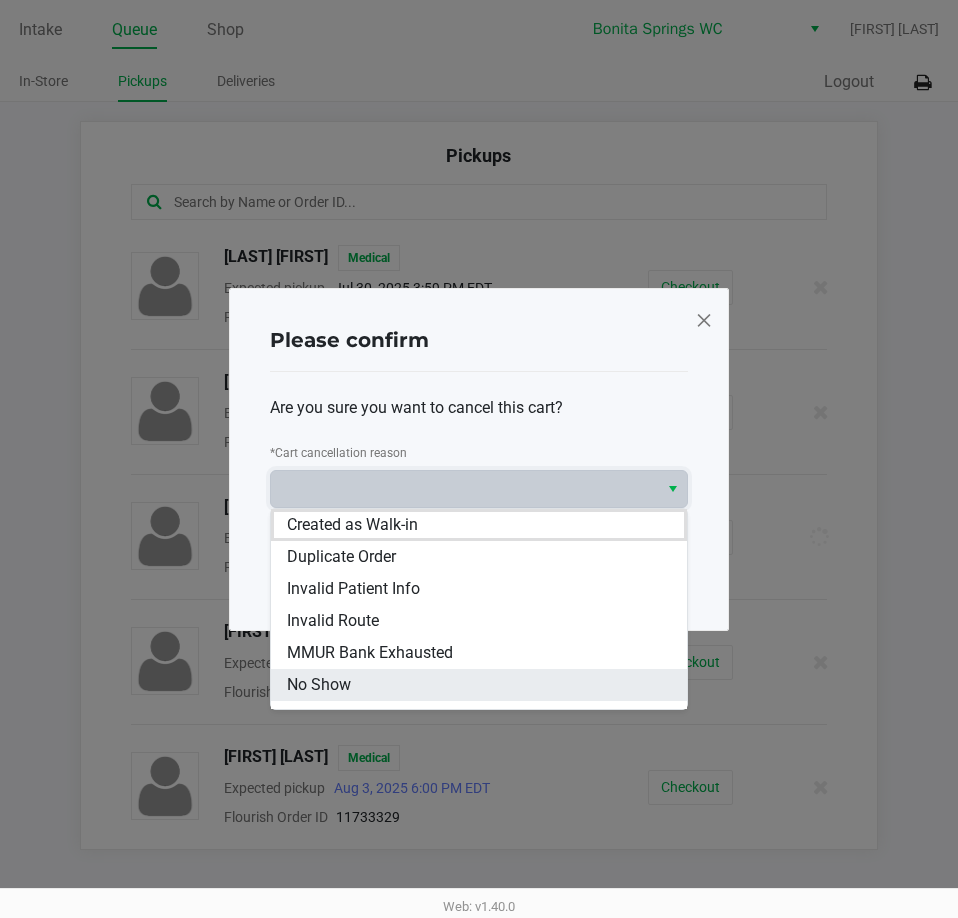 click on "No Show" at bounding box center [479, 685] 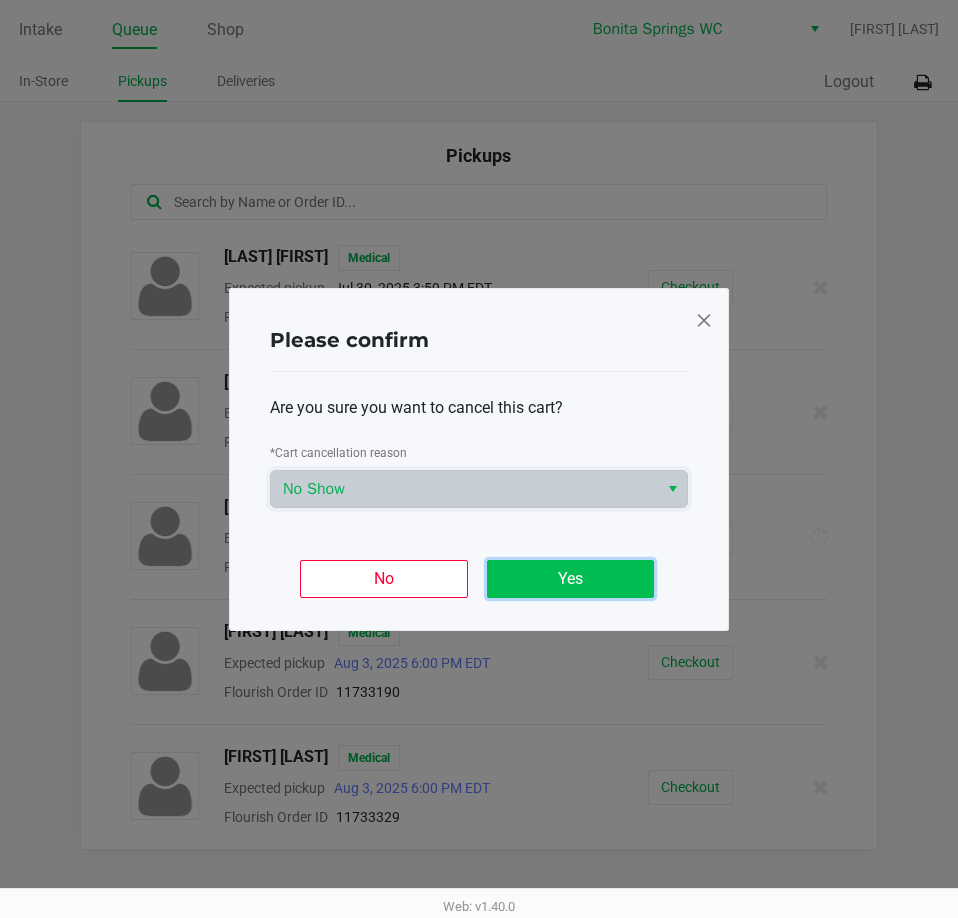 click on "Yes" 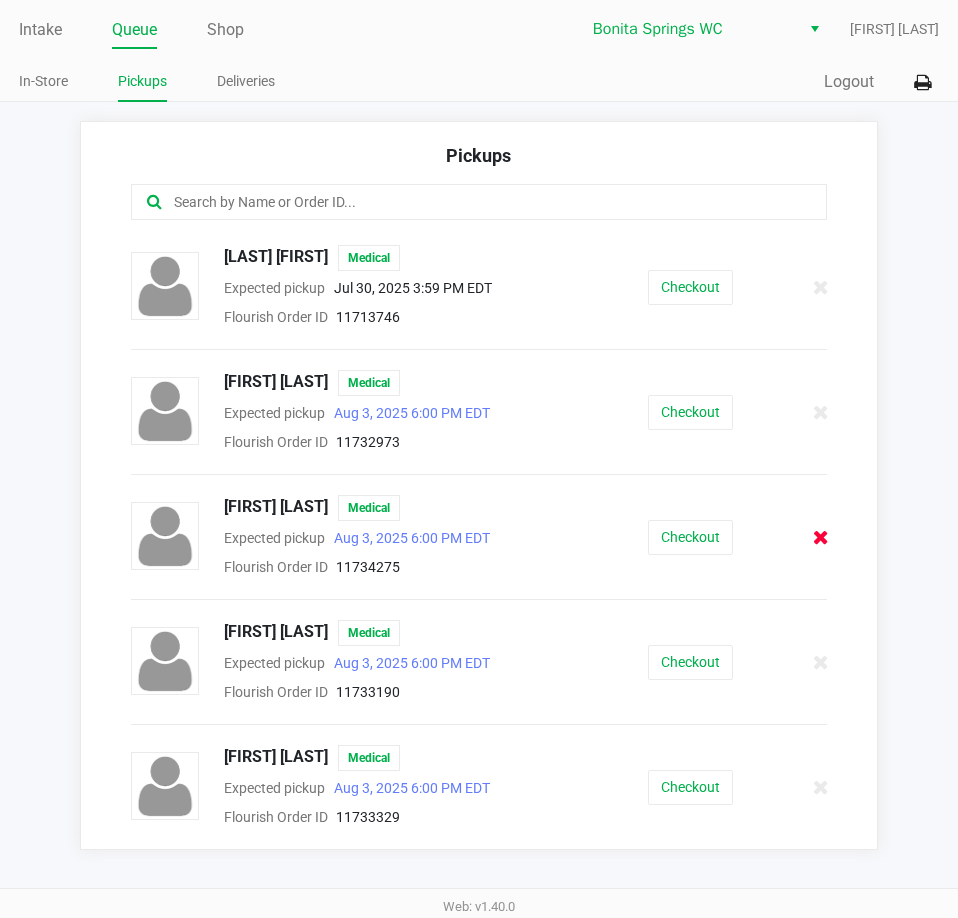 click 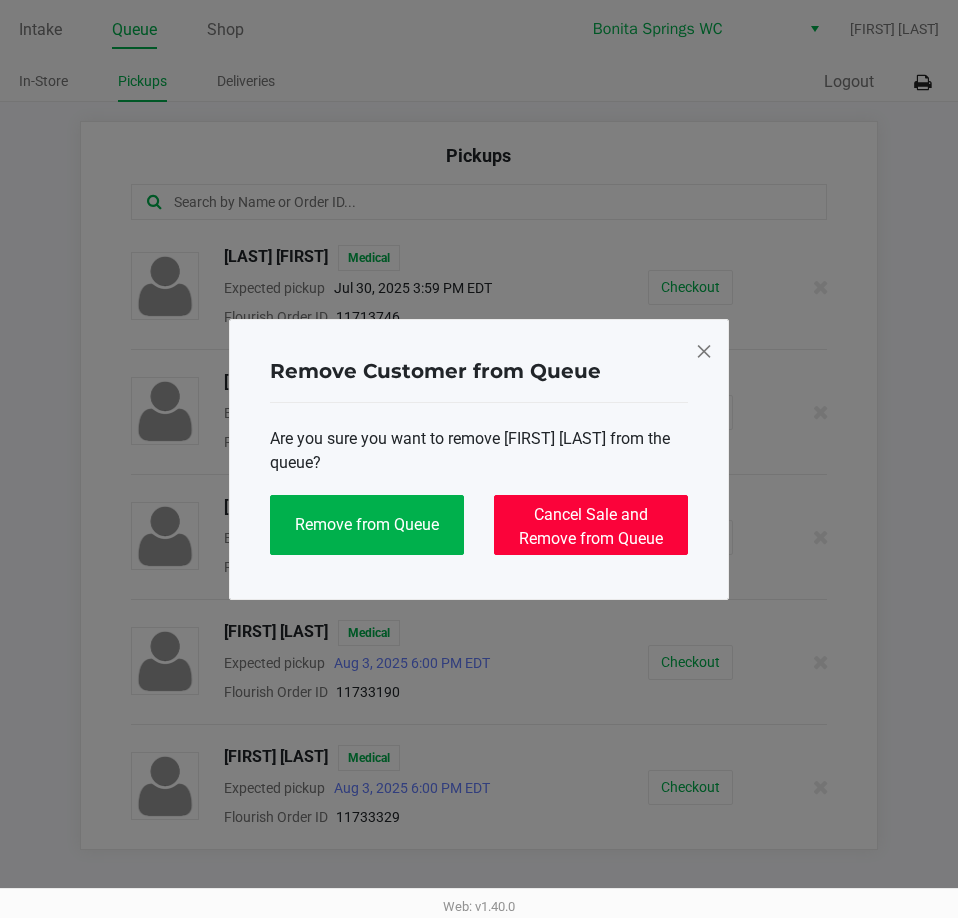 click on "Cancel Sale and Remove from Queue" 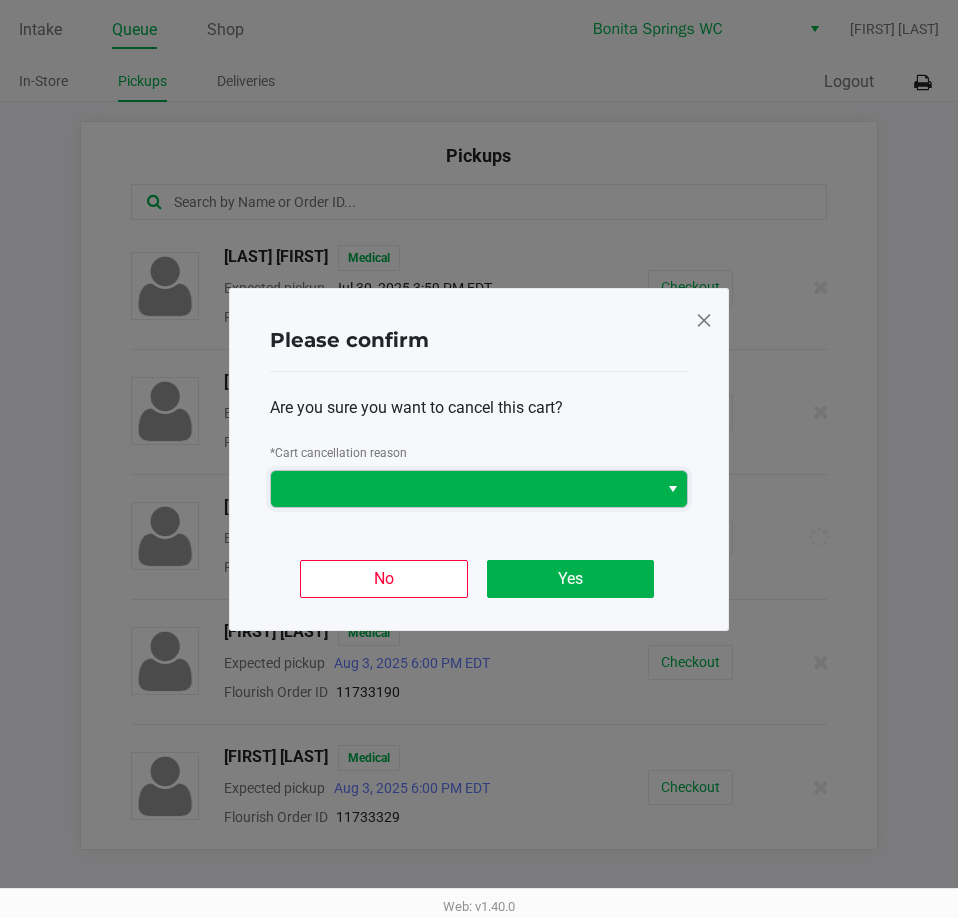 click at bounding box center [464, 489] 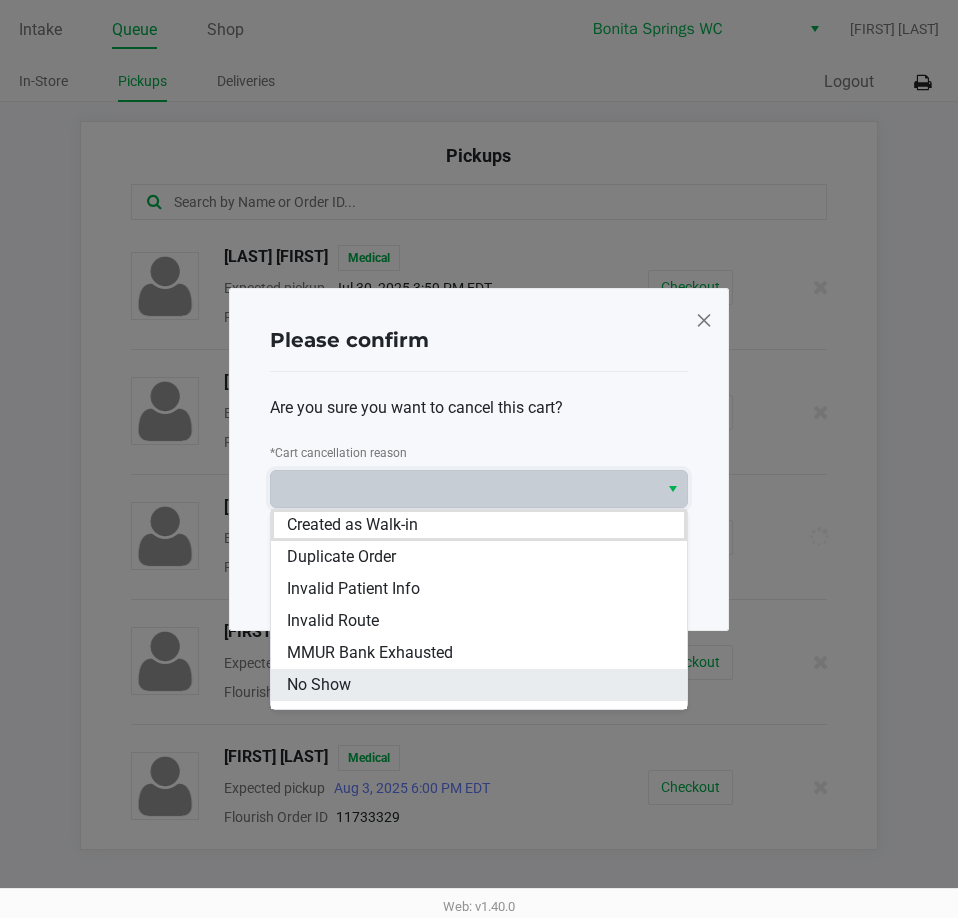click on "No Show" at bounding box center [479, 685] 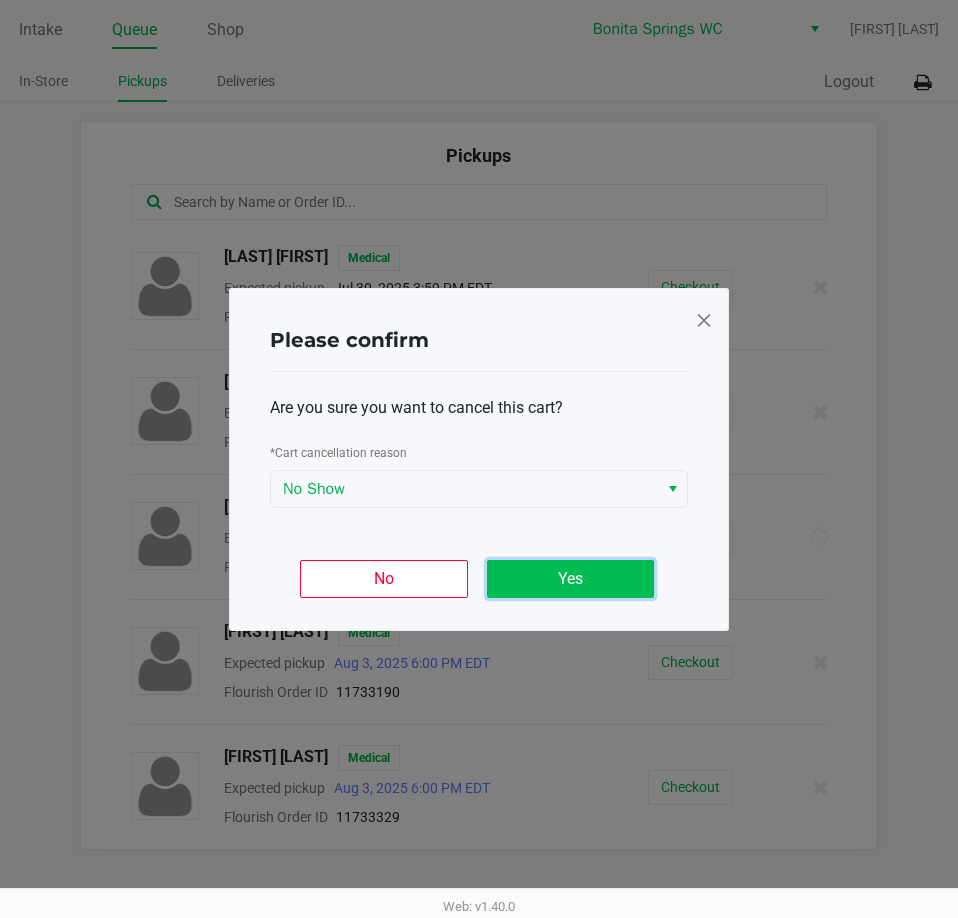 click on "Yes" 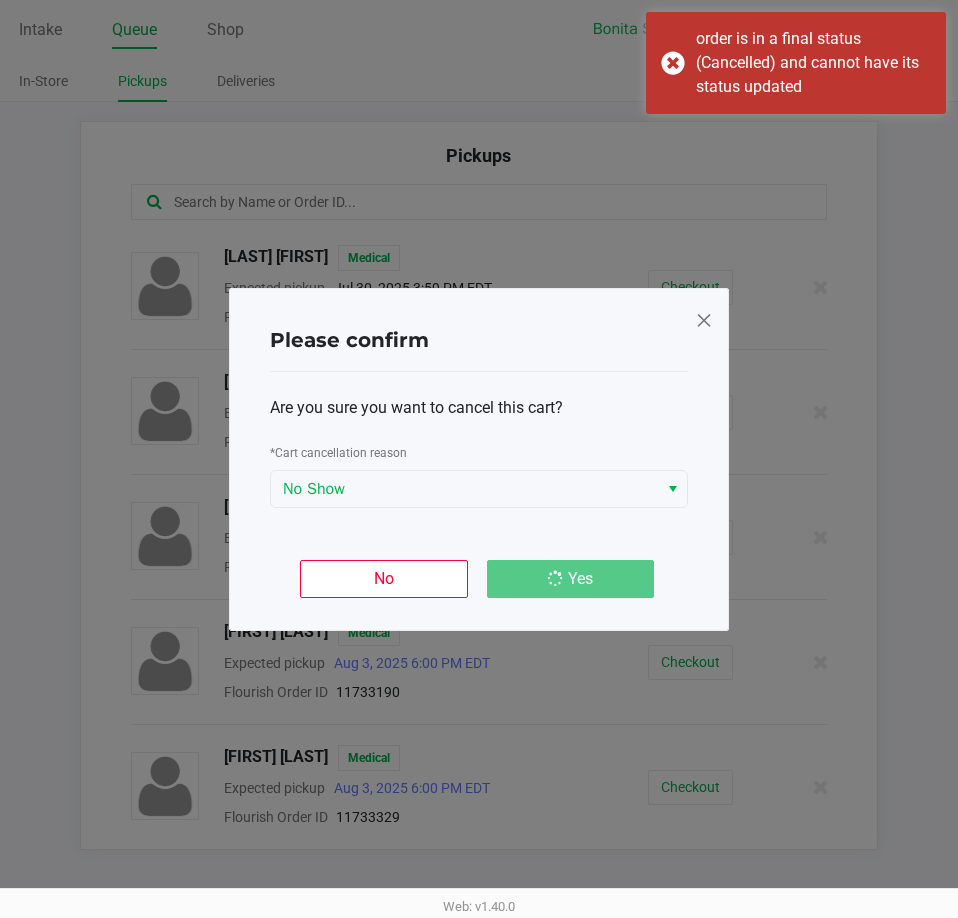 click 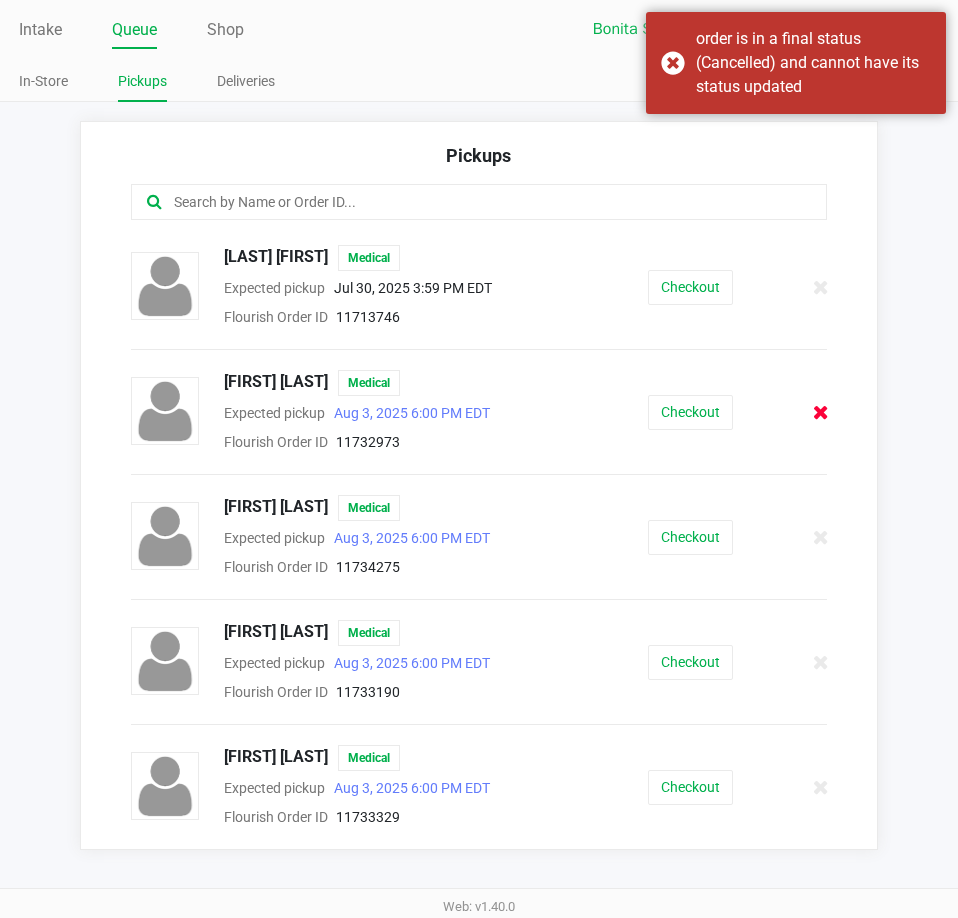 click 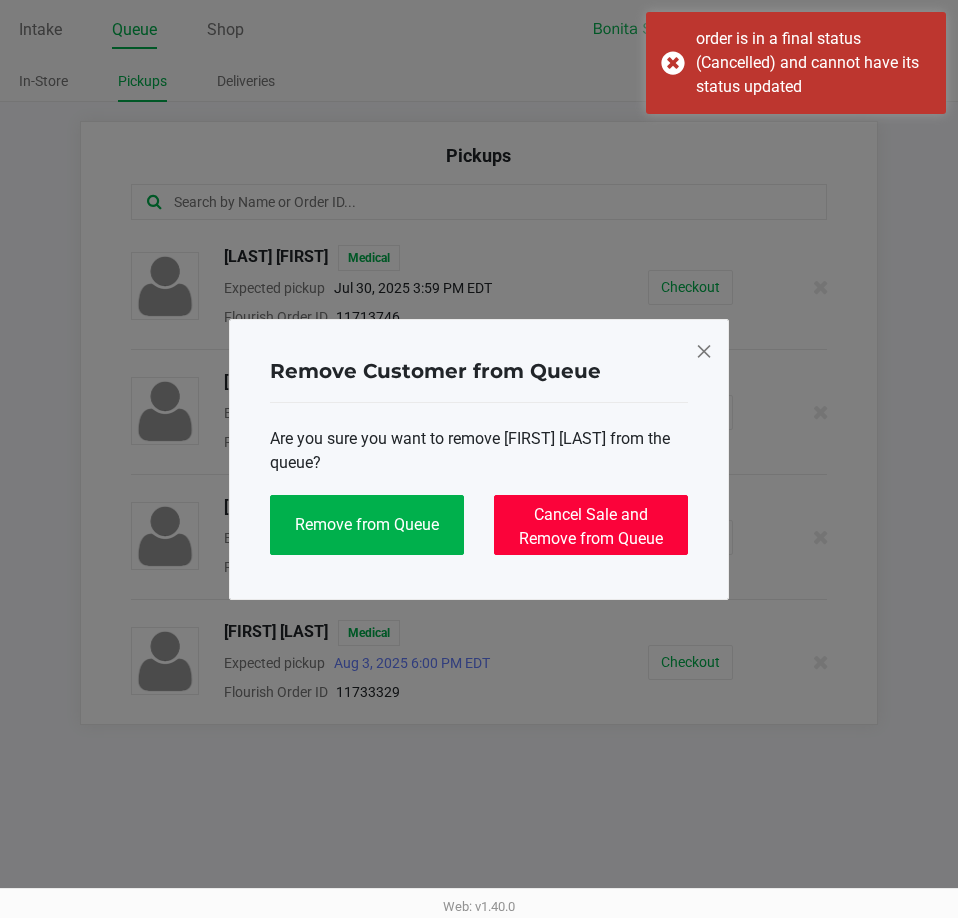 click on "Cancel Sale and Remove from Queue" 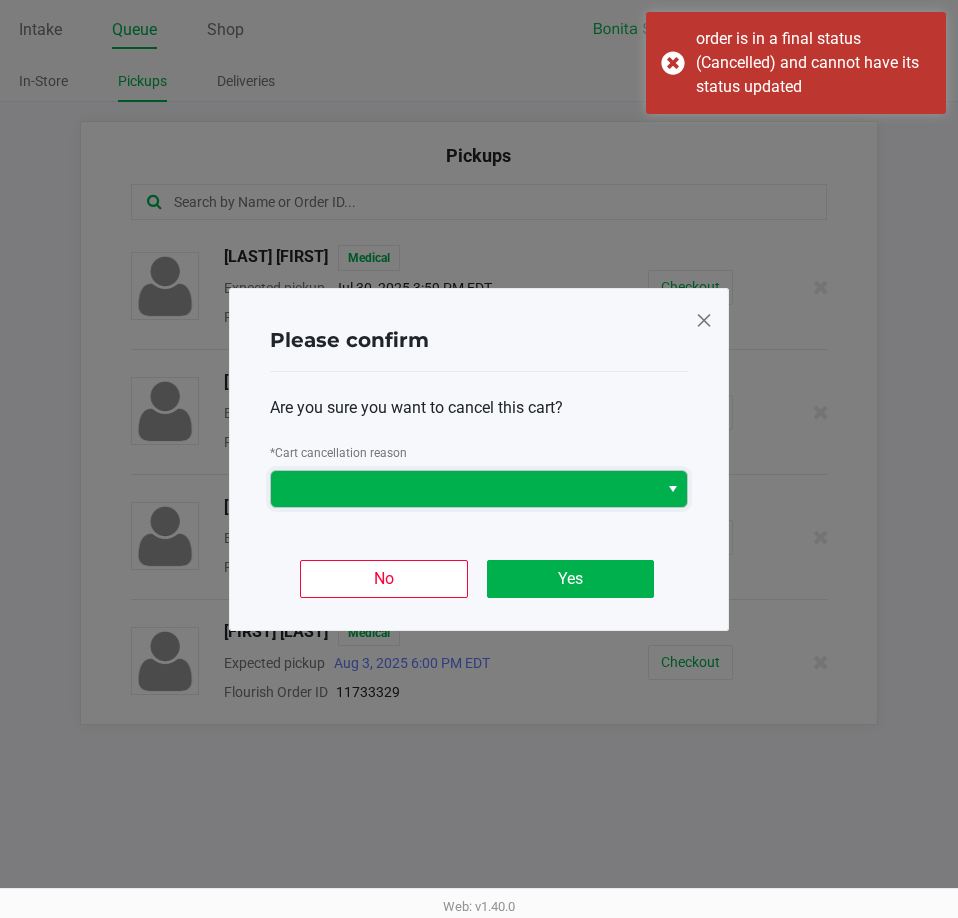 click at bounding box center (464, 489) 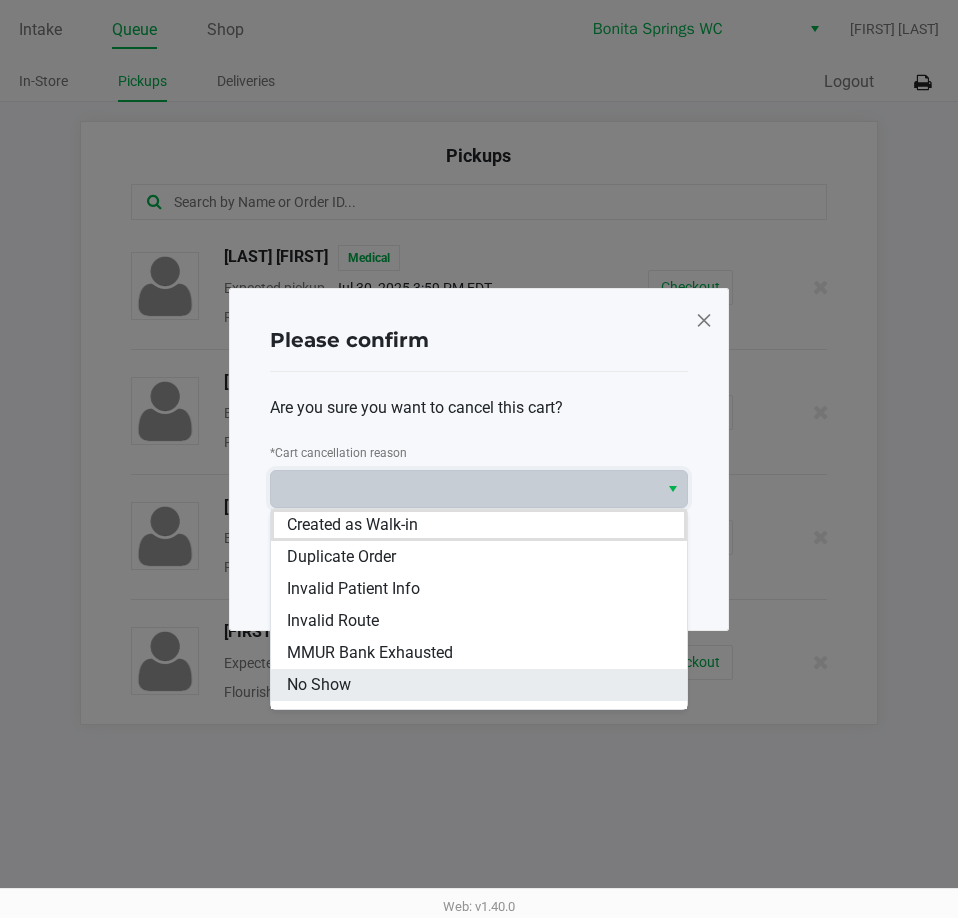 click on "No Show" at bounding box center (479, 685) 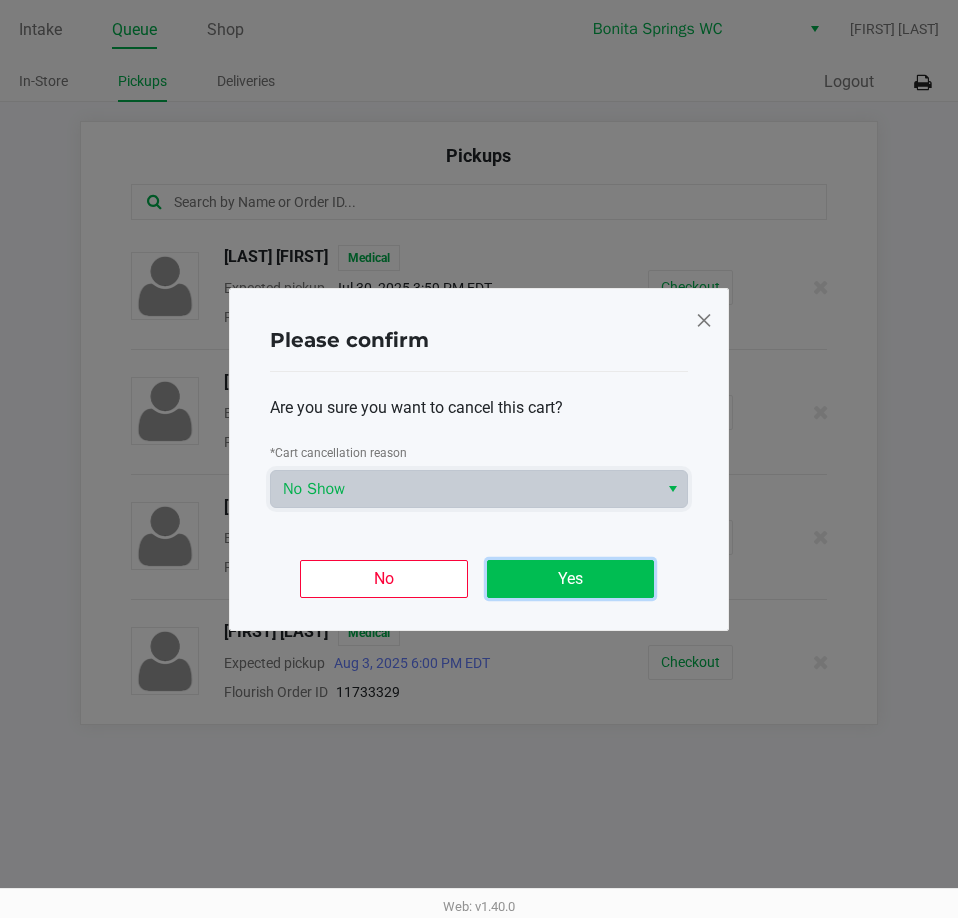 click on "Yes" 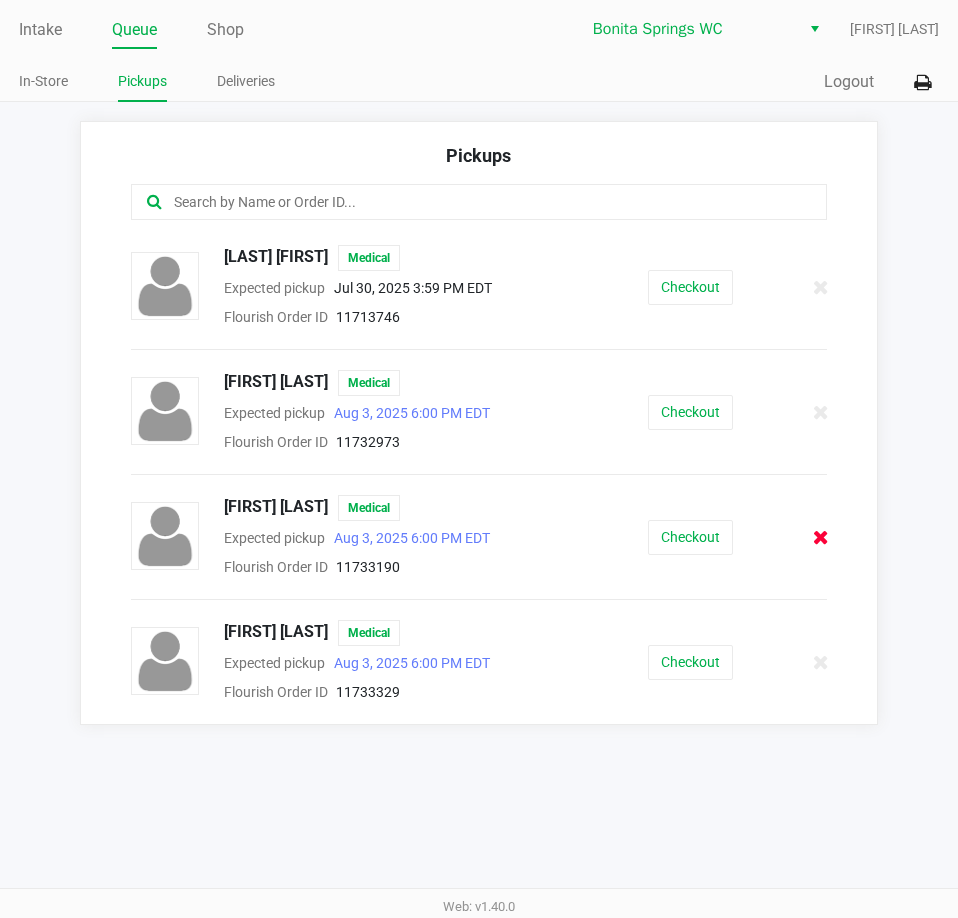 click 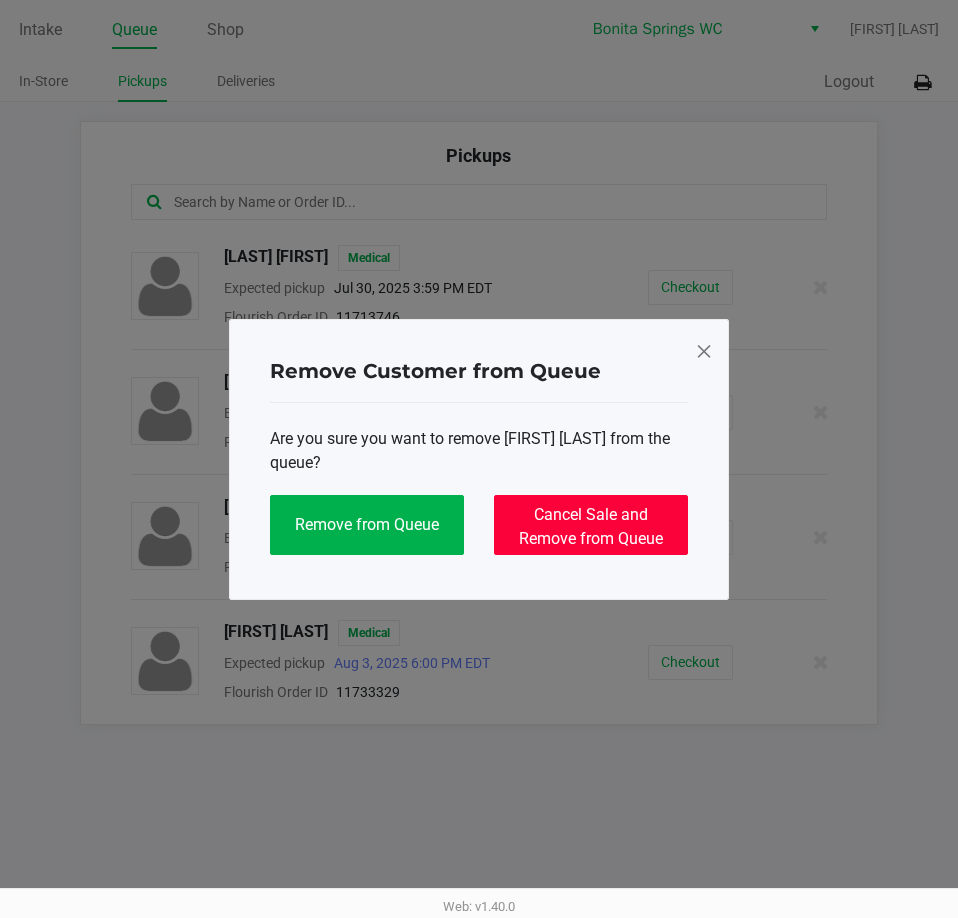 click on "Cancel Sale and Remove from Queue" 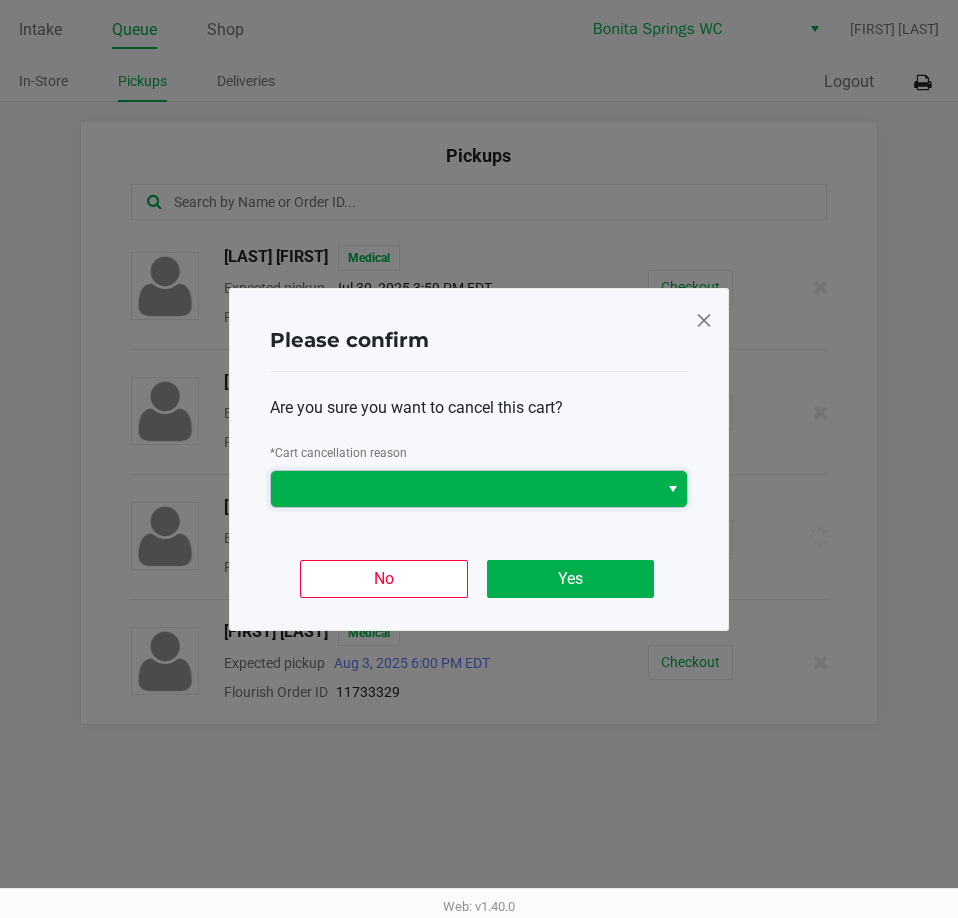 click at bounding box center [464, 489] 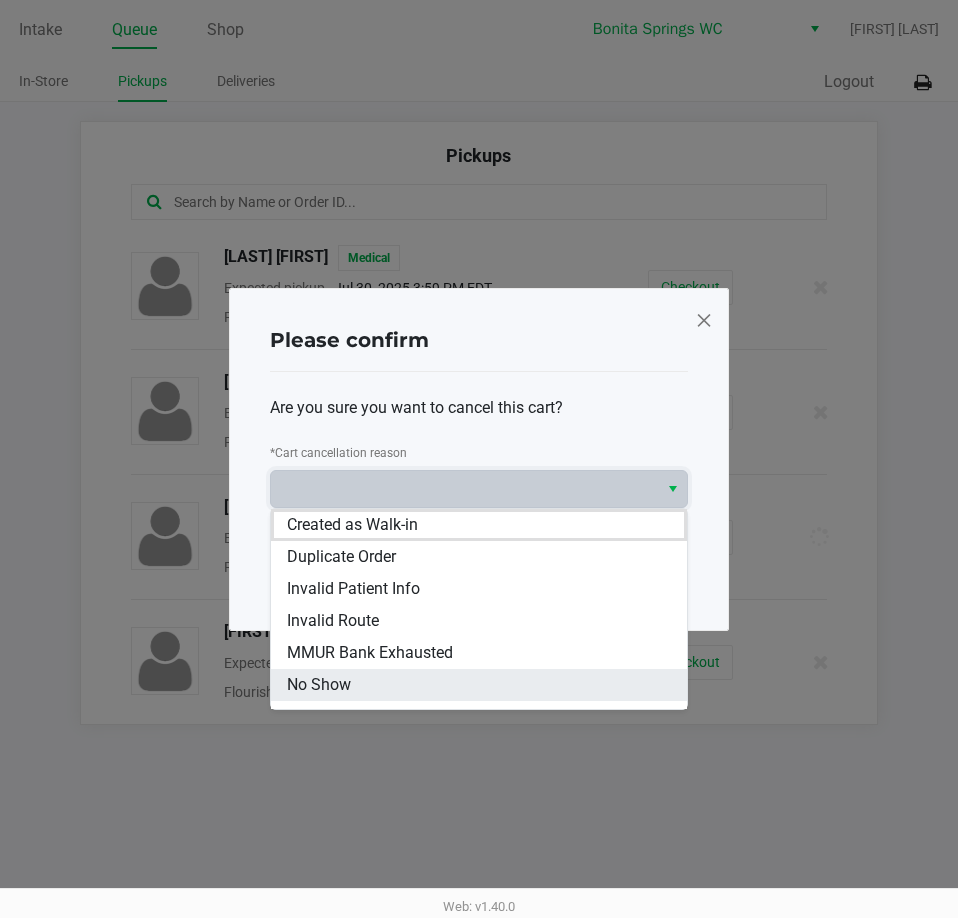 click on "No Show" at bounding box center (479, 685) 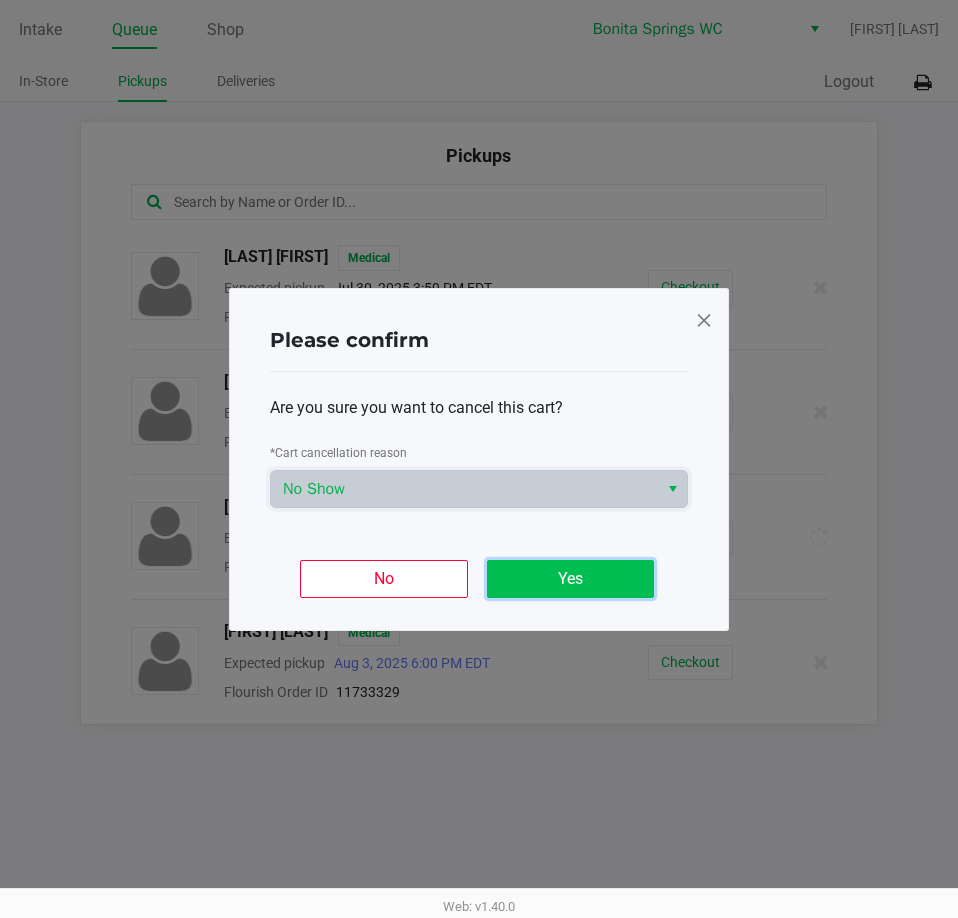 click on "Yes" 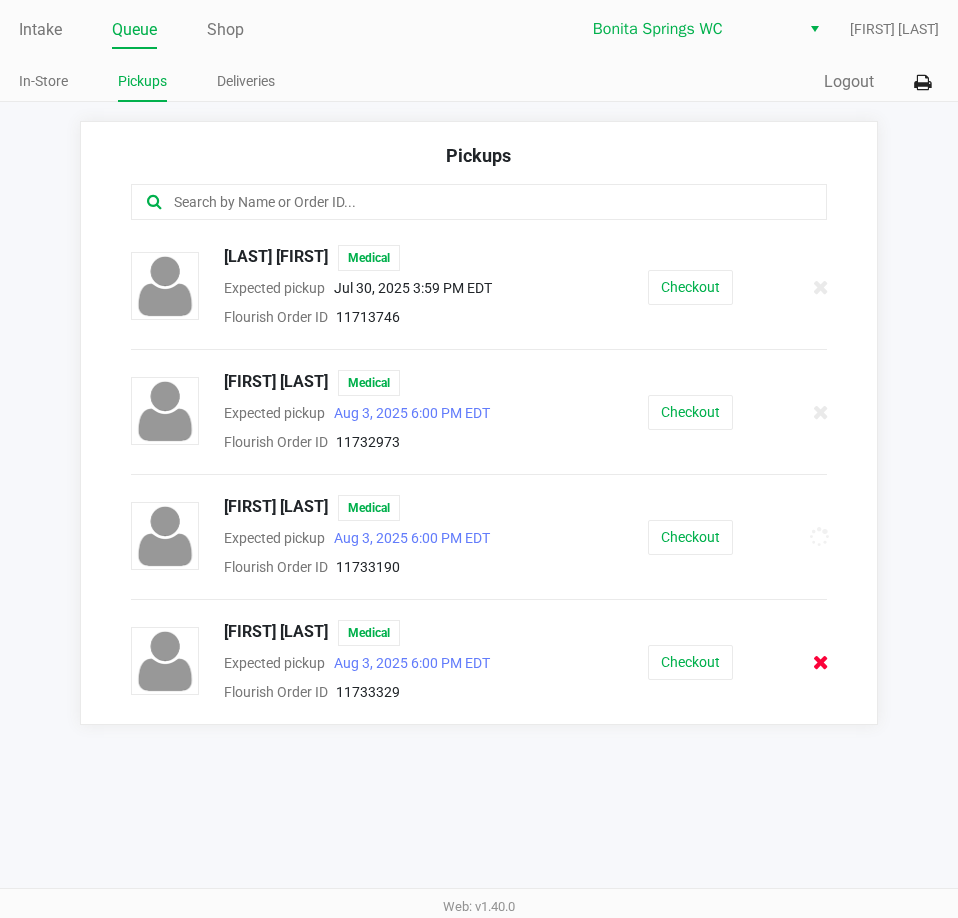 click 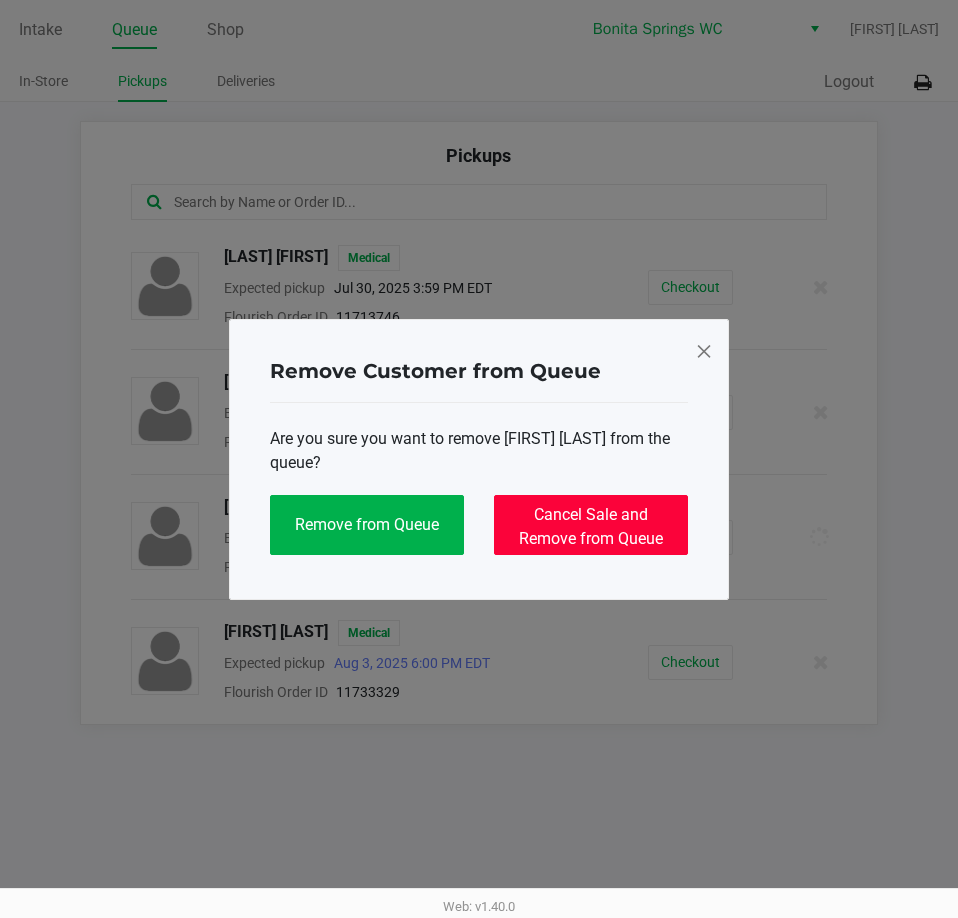 click on "Cancel Sale and Remove from Queue" 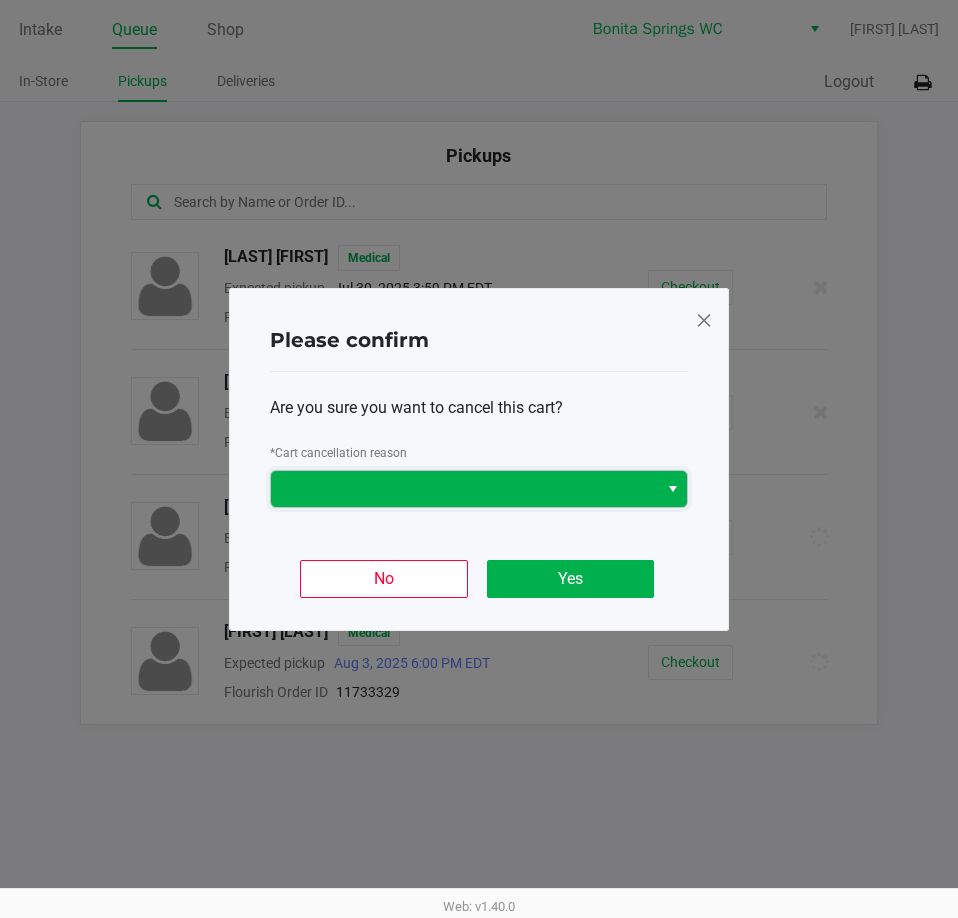 click at bounding box center (464, 489) 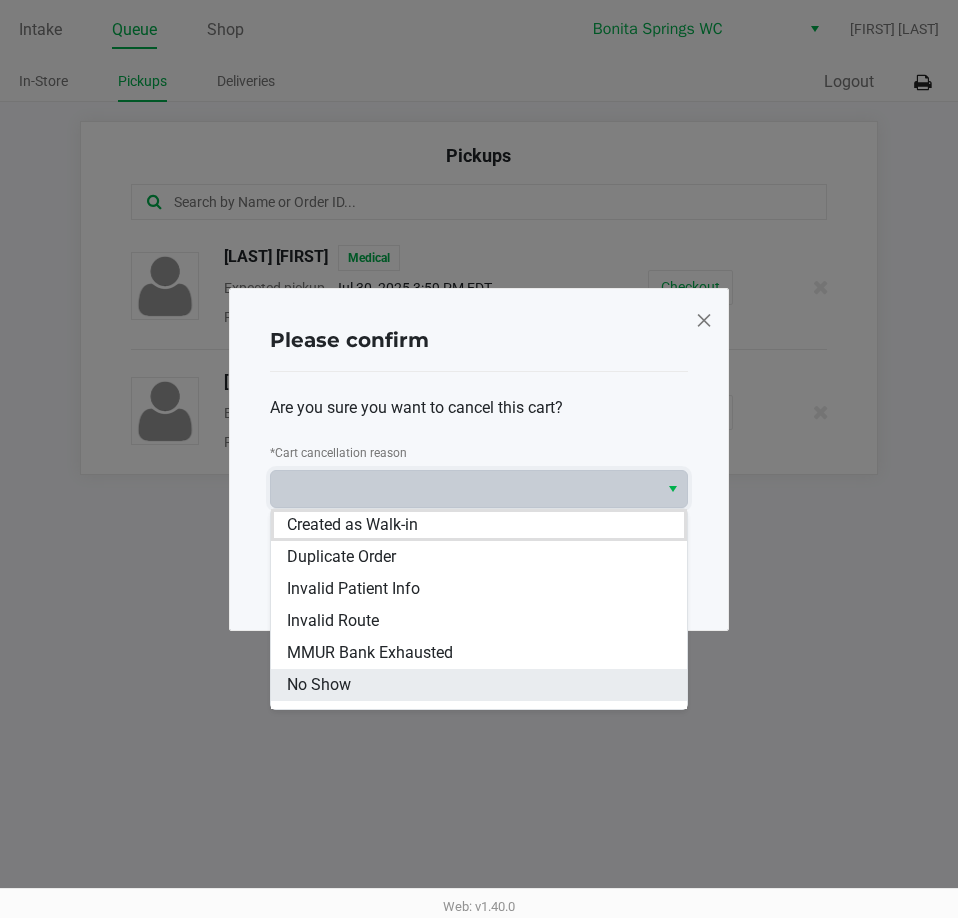 click on "No Show" at bounding box center (479, 685) 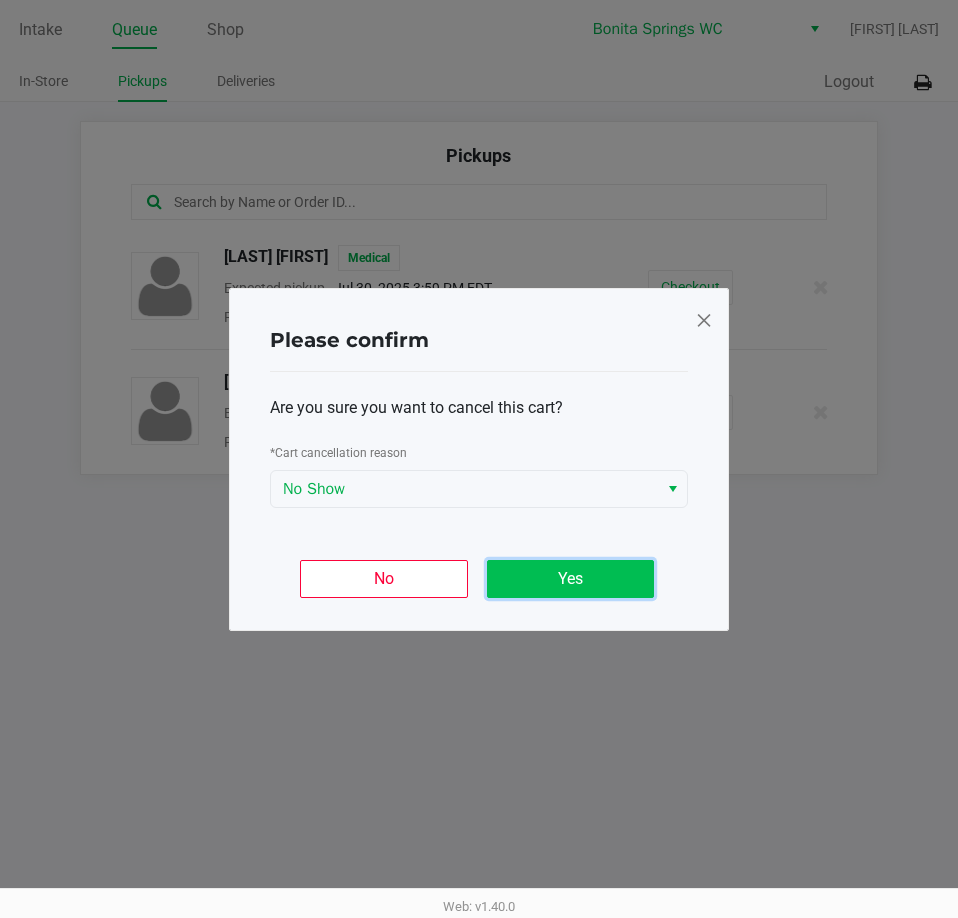 click on "Yes" 